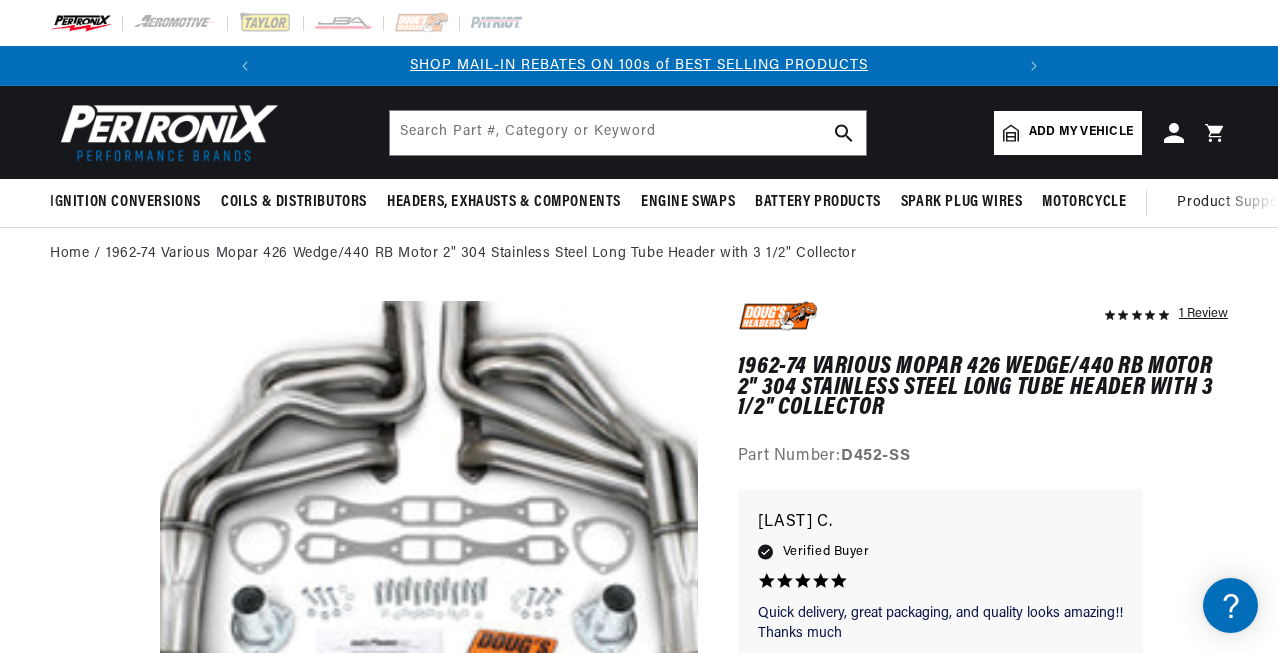scroll, scrollTop: 100, scrollLeft: 0, axis: vertical 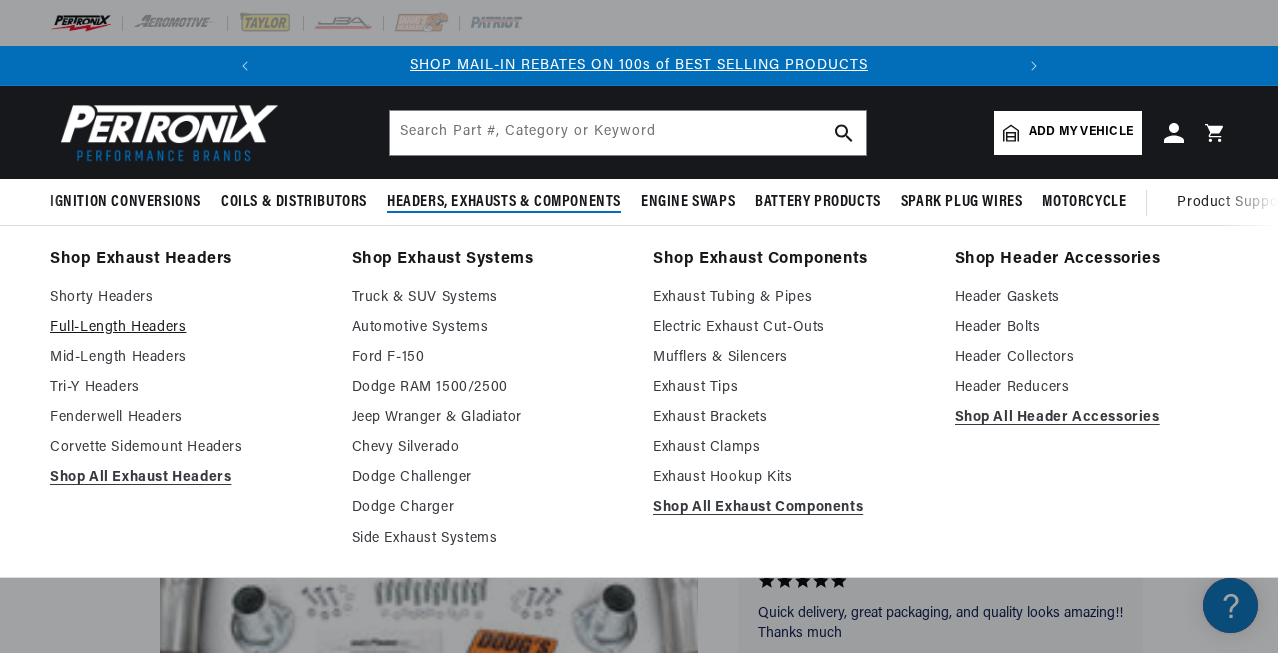 click on "Full-Length Headers" at bounding box center [187, 328] 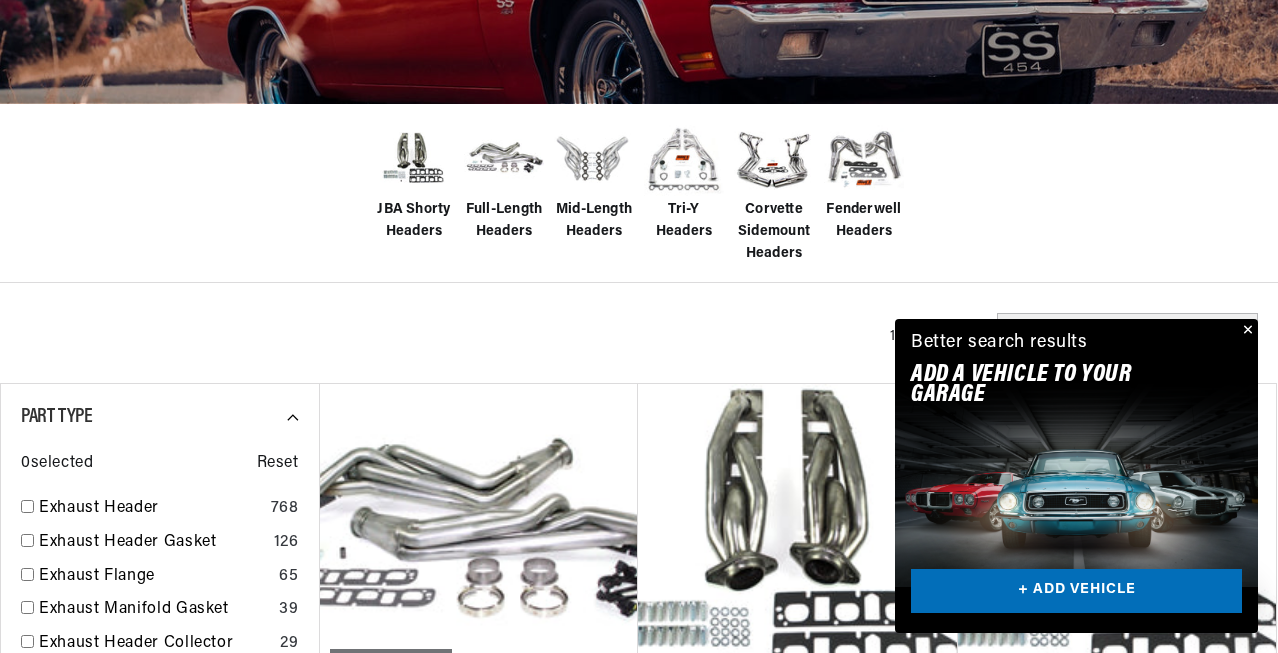 scroll, scrollTop: 501, scrollLeft: 0, axis: vertical 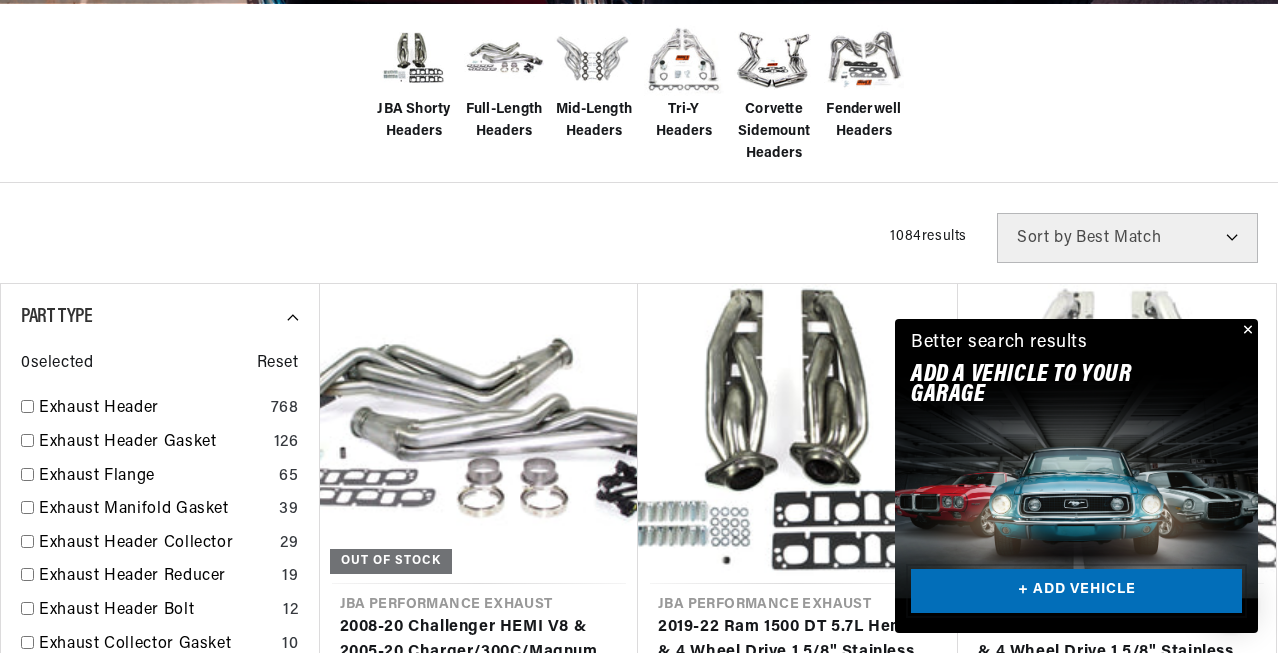 click on "+ ADD VEHICLE" at bounding box center (1076, 591) 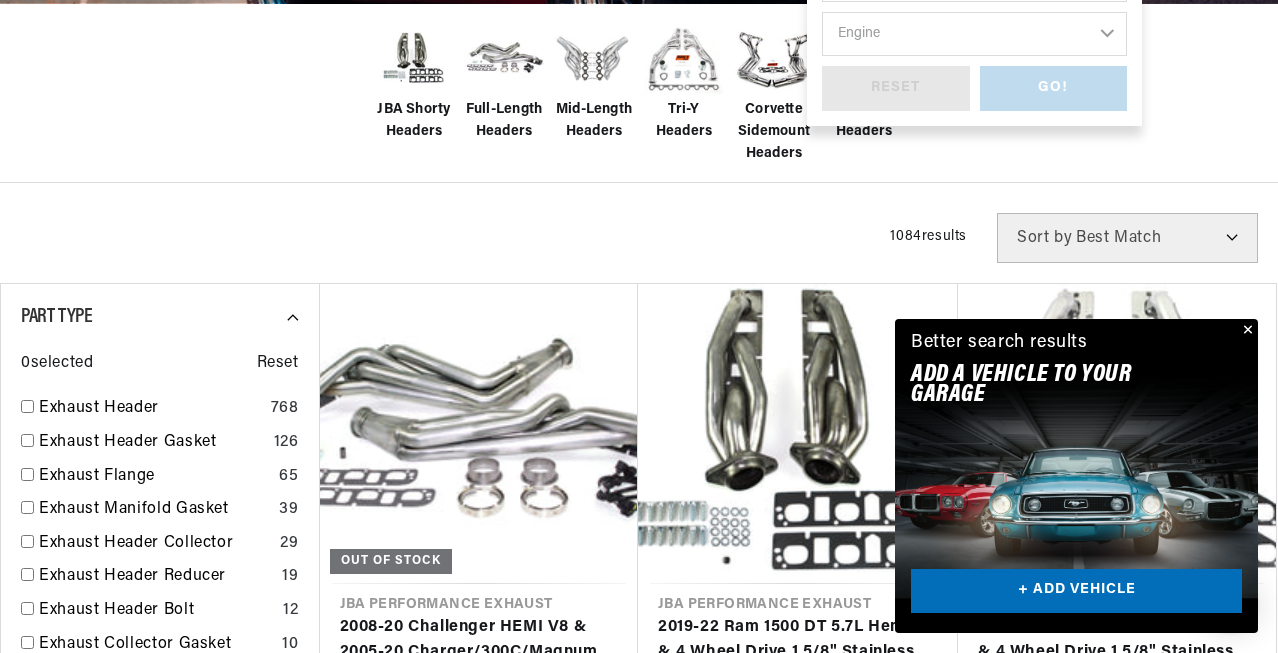 scroll, scrollTop: 0, scrollLeft: 0, axis: both 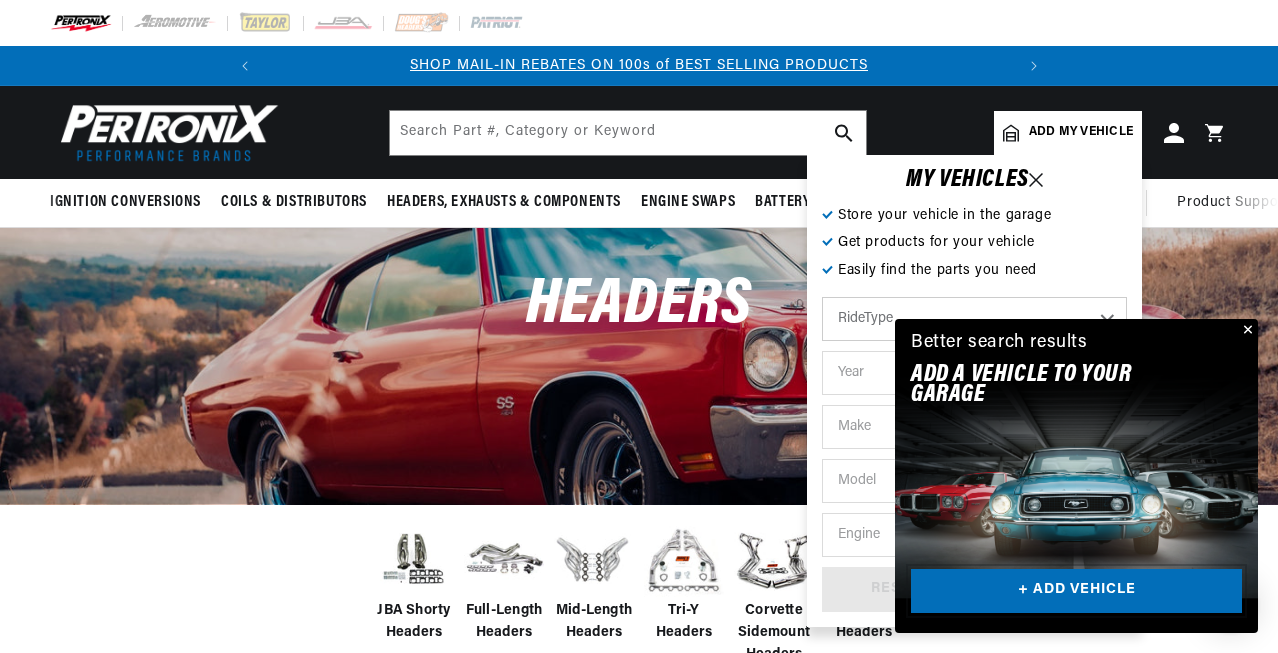click on "+ ADD VEHICLE" at bounding box center (1076, 591) 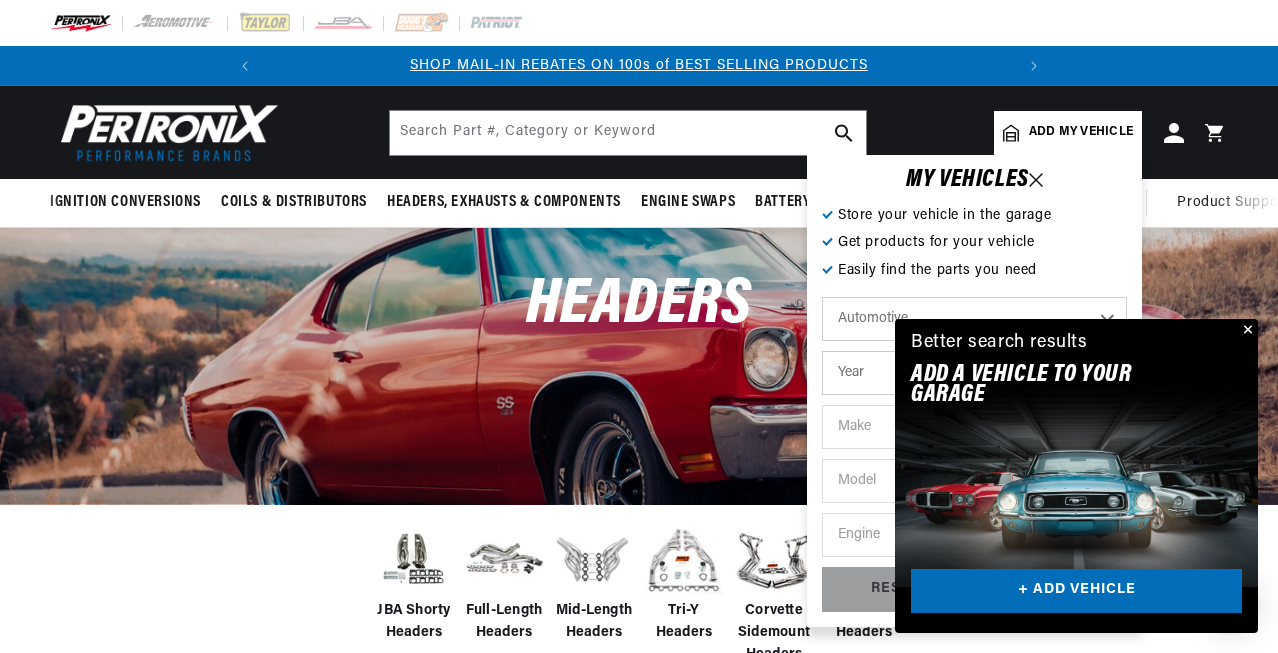 scroll, scrollTop: 0, scrollLeft: 0, axis: both 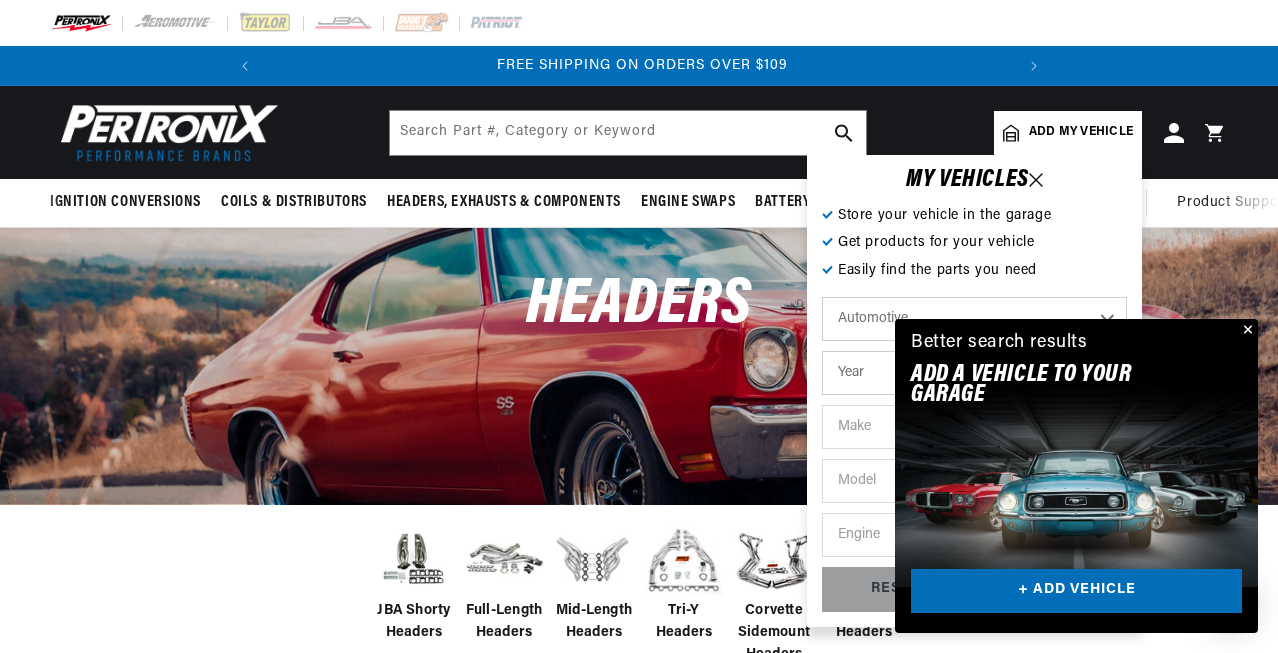 click at bounding box center [1246, 331] 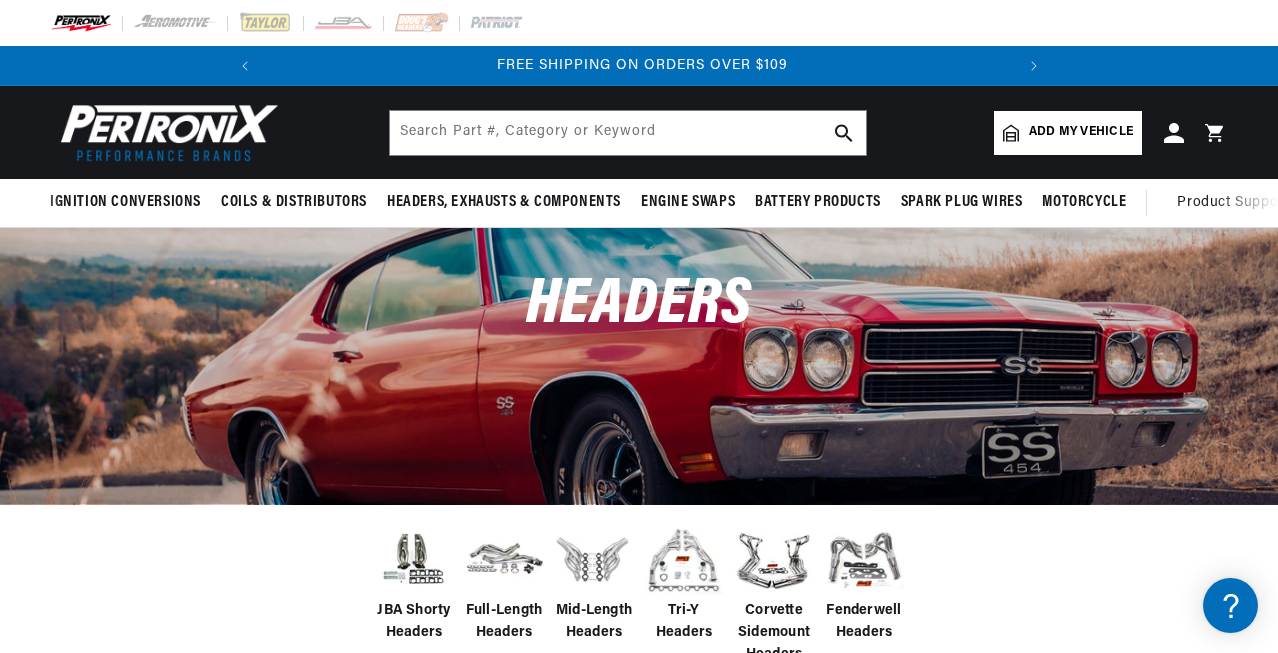 scroll, scrollTop: 0, scrollLeft: 0, axis: both 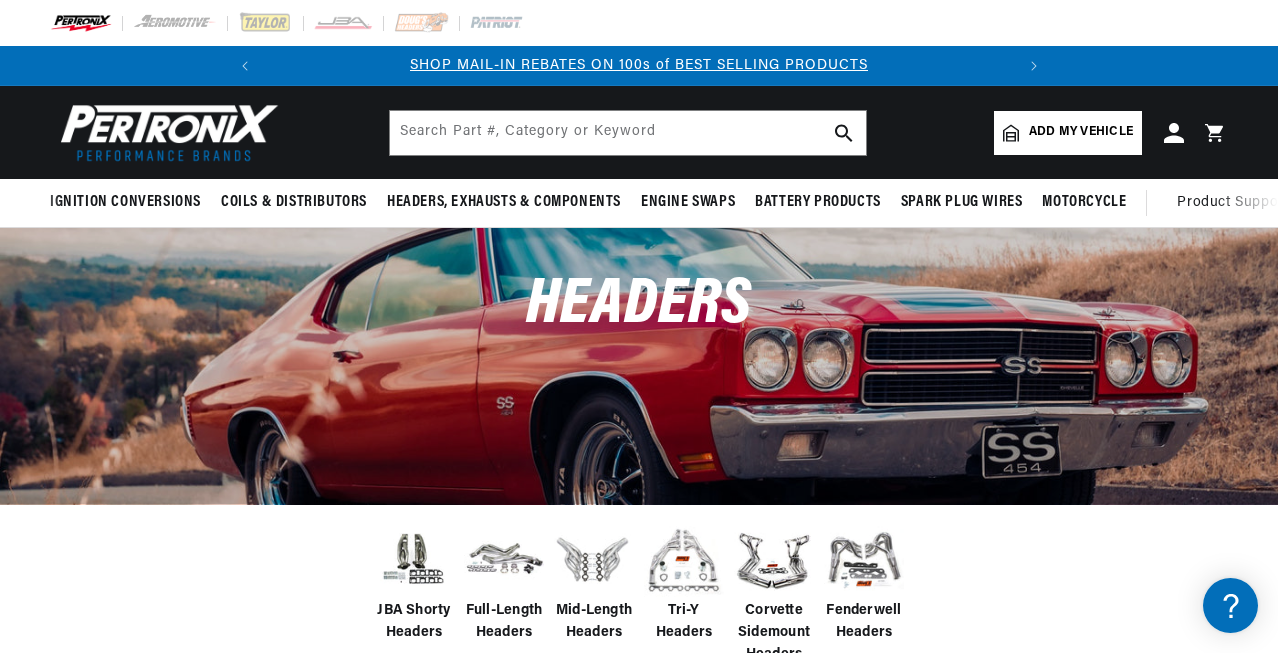 click on "Add my vehicle" at bounding box center (1081, 132) 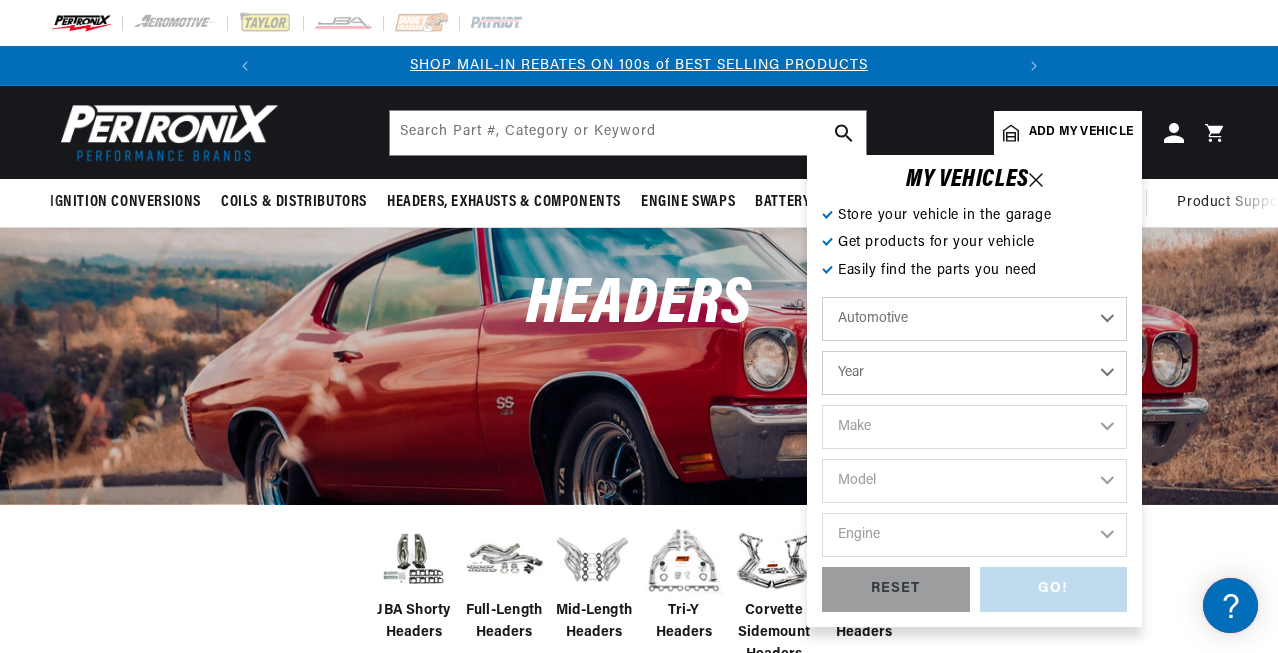 scroll, scrollTop: 0, scrollLeft: 0, axis: both 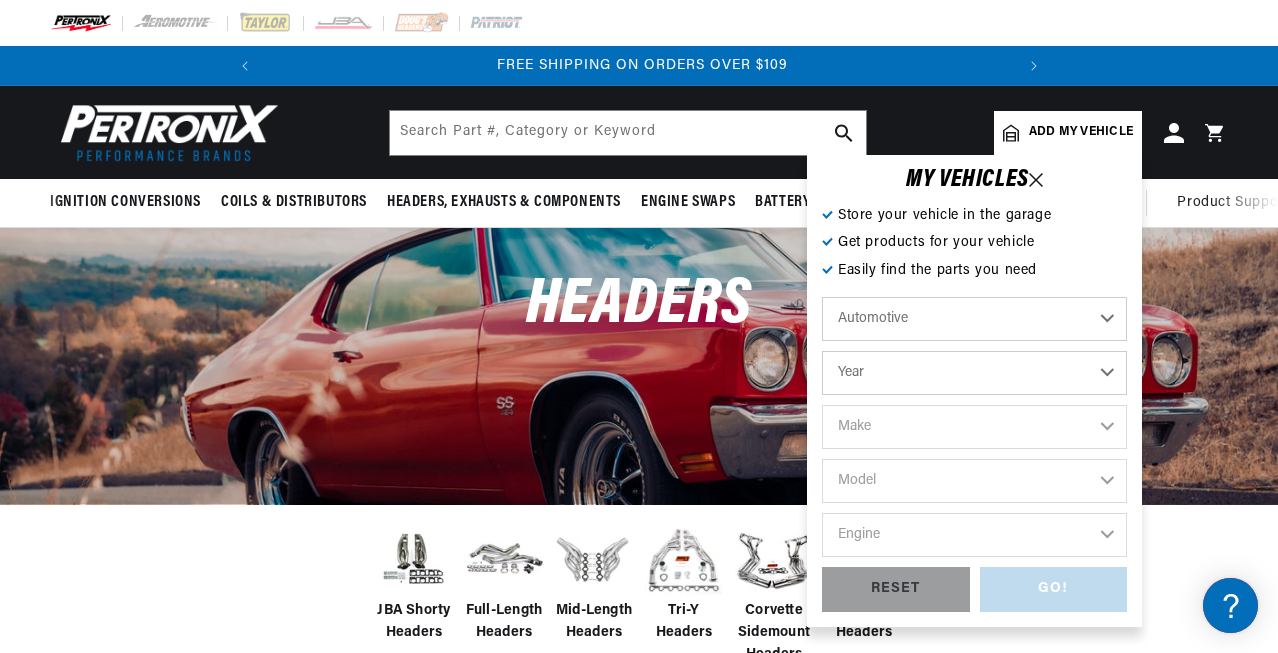 select on "1972" 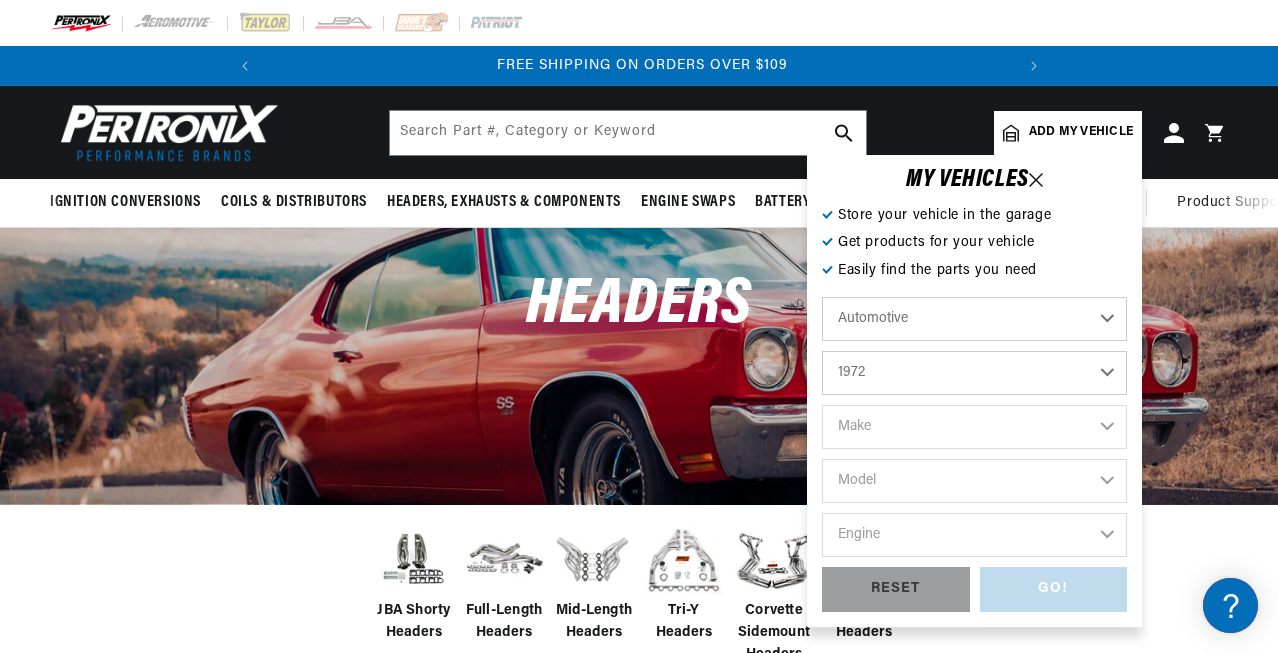 click on "Year
2022
2021
2020
2019
2018
2017
2016
2015
2014
2013
2012
2011
2010
2009
2008
2007
2006
2005
2004
2003
2002
2001
2000
1999
1998
1997
1996
1995
1994
1993
1992
1991
1990
1989
1988
1987
1986 1985" at bounding box center [974, 373] 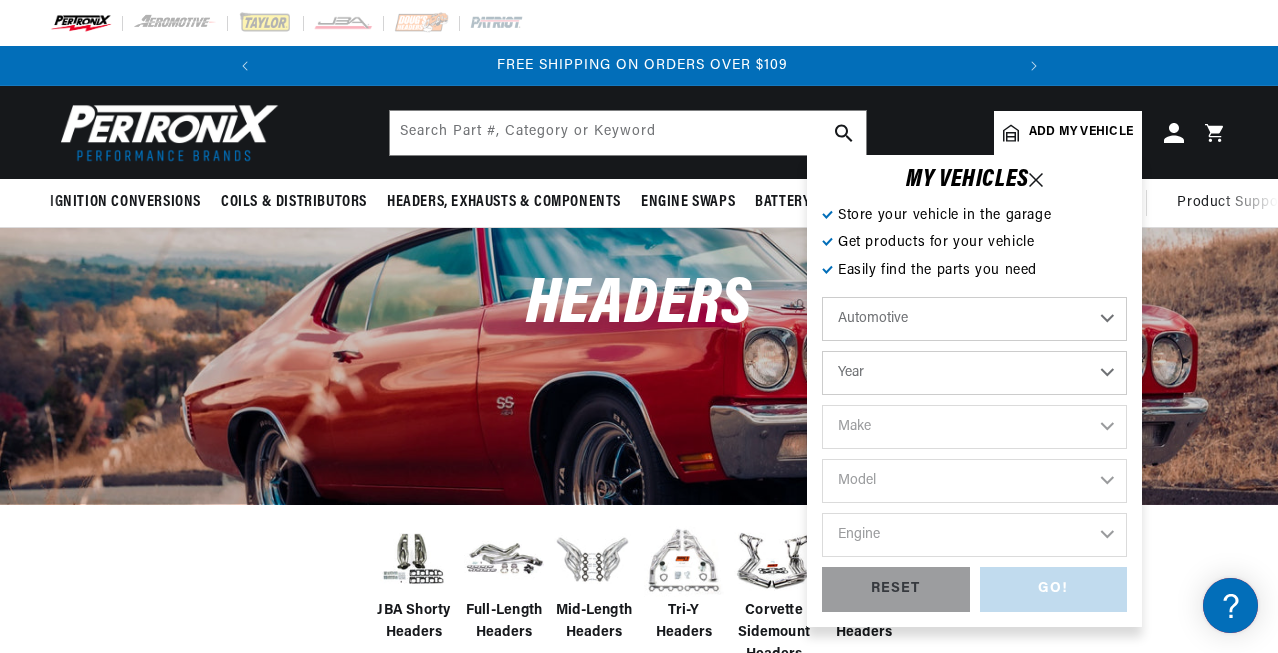 select on "1972" 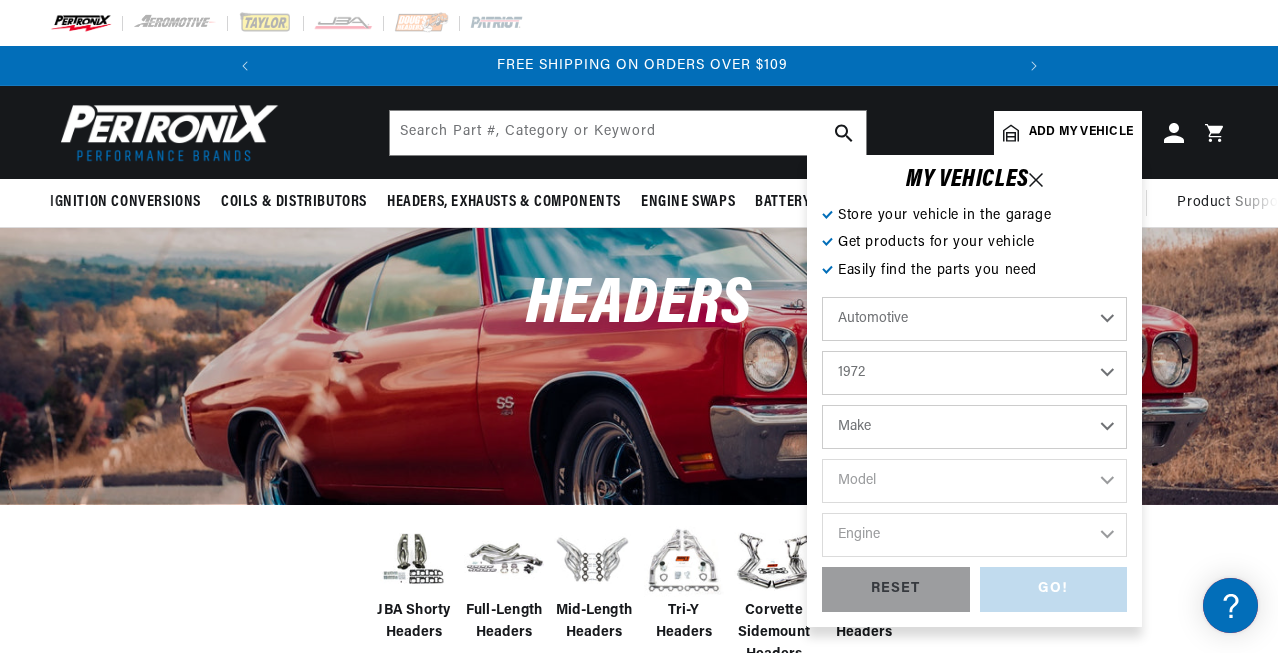 click on "Make
Alfa Romeo
American Motors
Aston Martin
Audi
Austin
BMW
Buick
Cadillac
Checker
Chevrolet
Chrysler
Citroen
DeTomaso
Dodge
Ferrari
Fiat
Ford
Ford (Europe)
GMC
IHC Truck
International
Jaguar
Jeep
Lamborghini
Lincoln
Lotus
Maserati
Mazda
Mercedes-Benz
Mercury
MG
Nissan
Oldsmobile Opel" at bounding box center (974, 427) 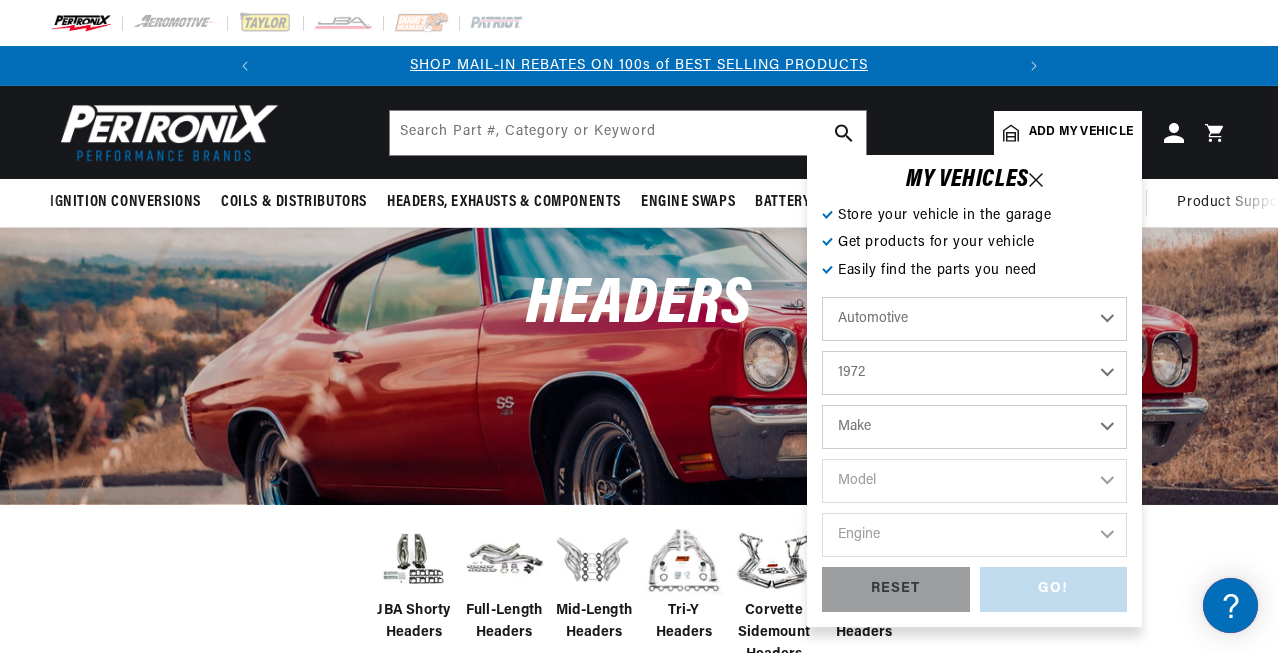 select on "Plymouth" 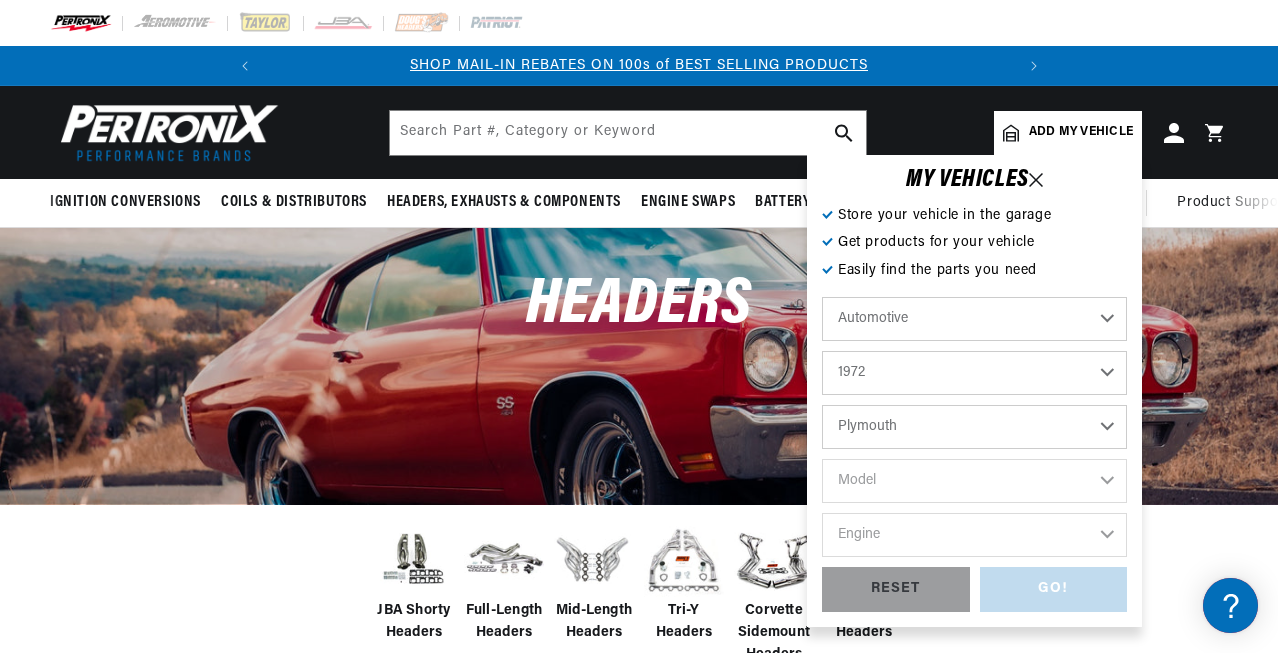 click on "Make
Alfa Romeo
American Motors
Aston Martin
Audi
Austin
BMW
Buick
Cadillac
Checker
Chevrolet
Chrysler
Citroen
DeTomaso
Dodge
Ferrari
Fiat
Ford
Ford (Europe)
GMC
IHC Truck
International
Jaguar
Jeep
Lamborghini
Lincoln
Lotus
Maserati
Mazda
Mercedes-Benz
Mercury
MG
Nissan
Oldsmobile Opel" at bounding box center (974, 427) 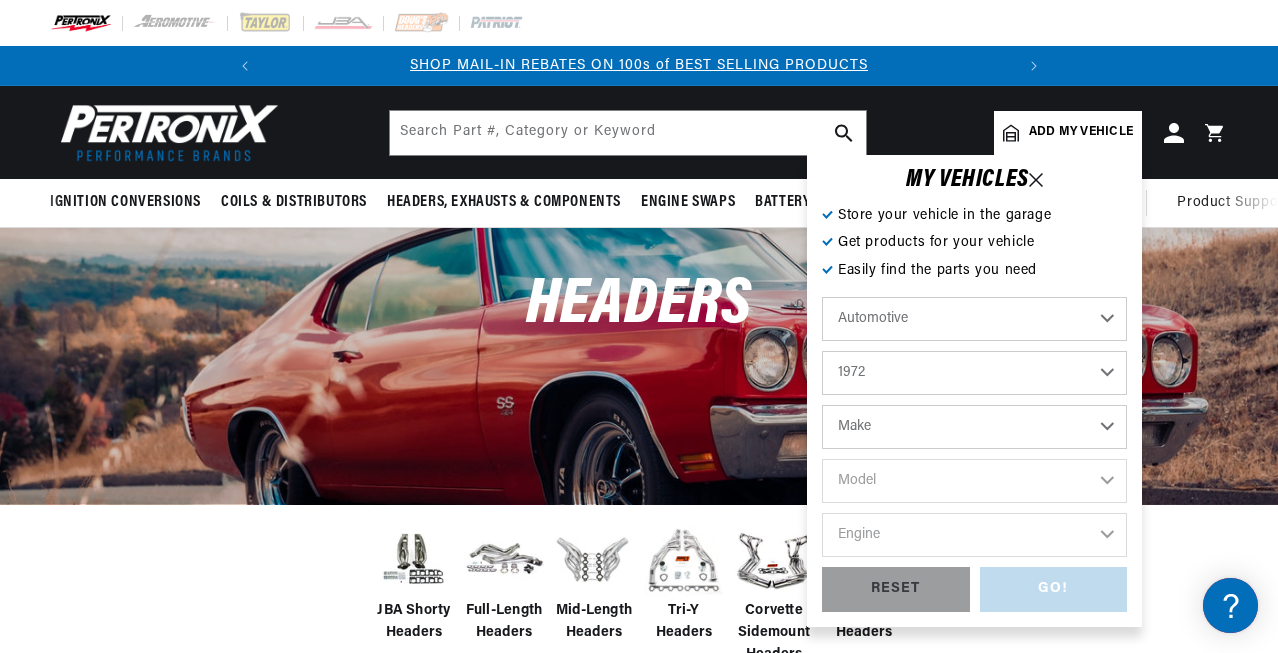 select on "Plymouth" 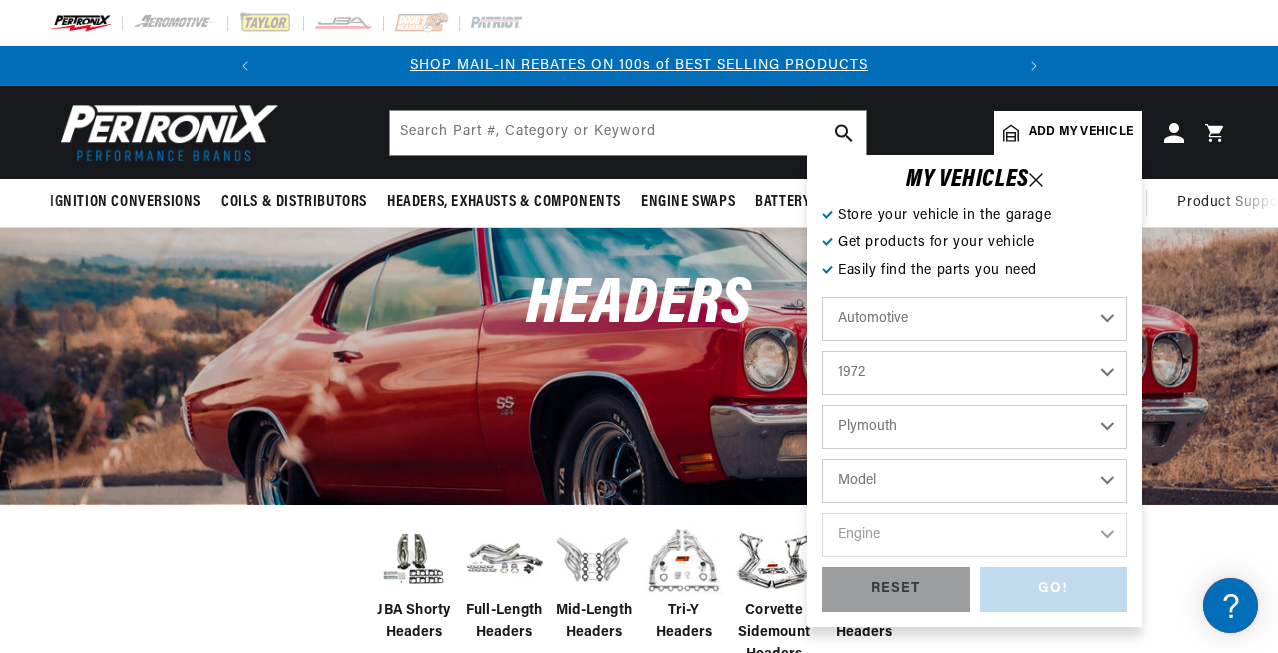click on "Model
Barracuda
Cuda
Duster
Fury
Fury I
Fury II
Fury III
Gran Fury
Road Runner
Satellite
Scamp
Valiant" at bounding box center [974, 481] 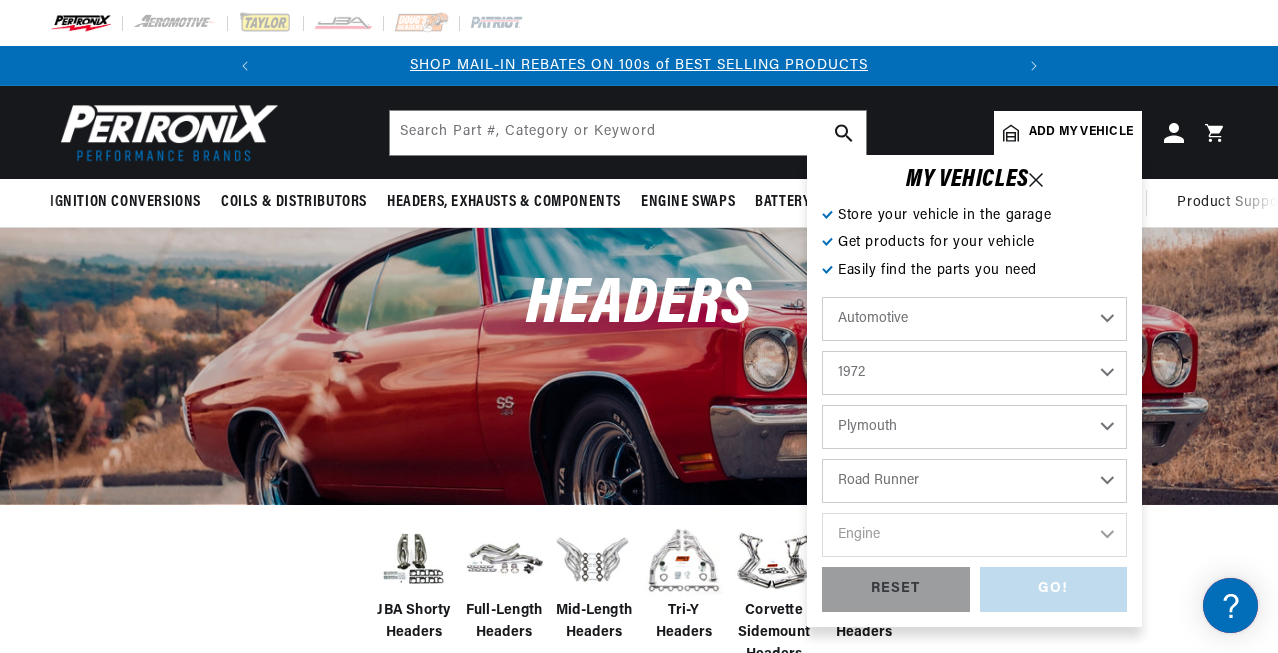 click on "Model
Barracuda
Cuda
Duster
Fury
Fury I
Fury II
Fury III
Gran Fury
Road Runner
Satellite
Scamp
Valiant" at bounding box center (974, 481) 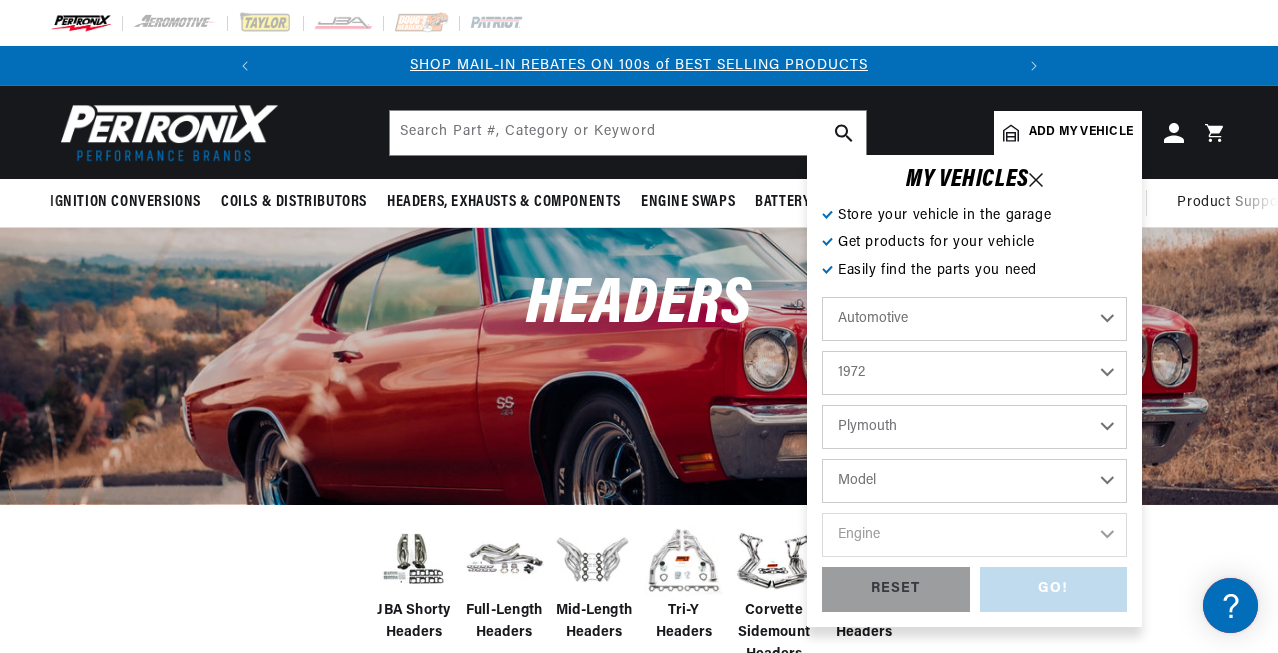 select on "Road-Runner" 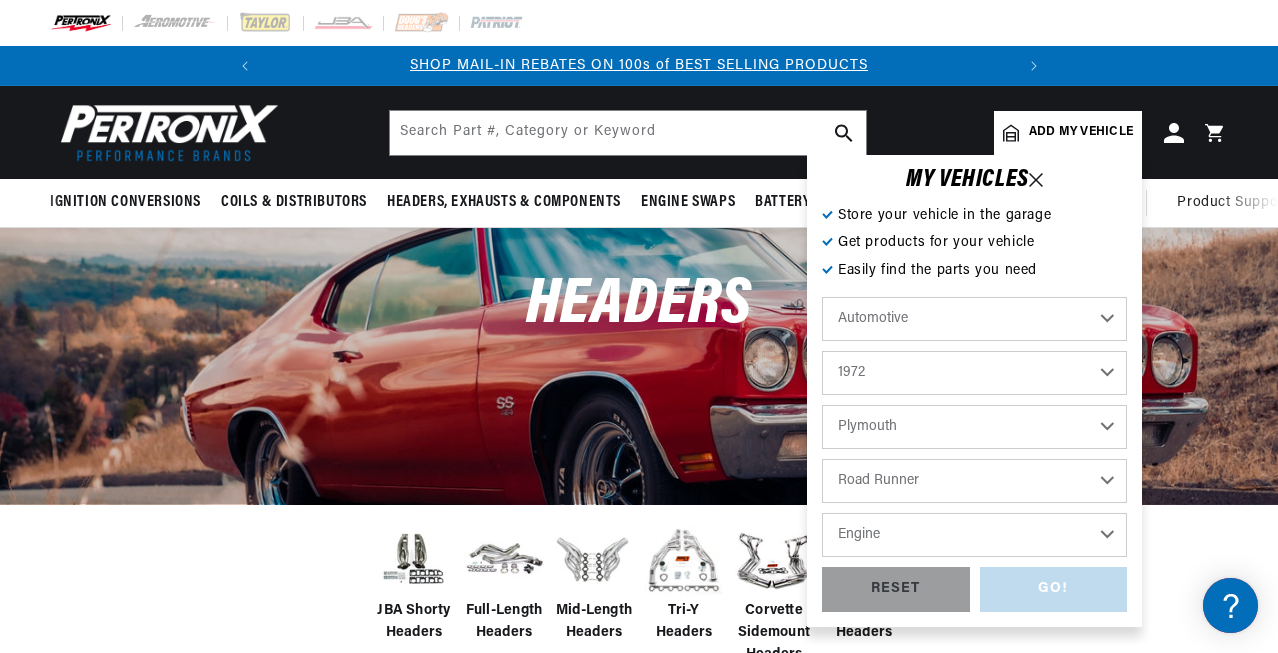 click on "Engine
318cid / 5.2L
340cid / 5.6L
400cid / 6.6L
440cid / 7.2L" at bounding box center (974, 535) 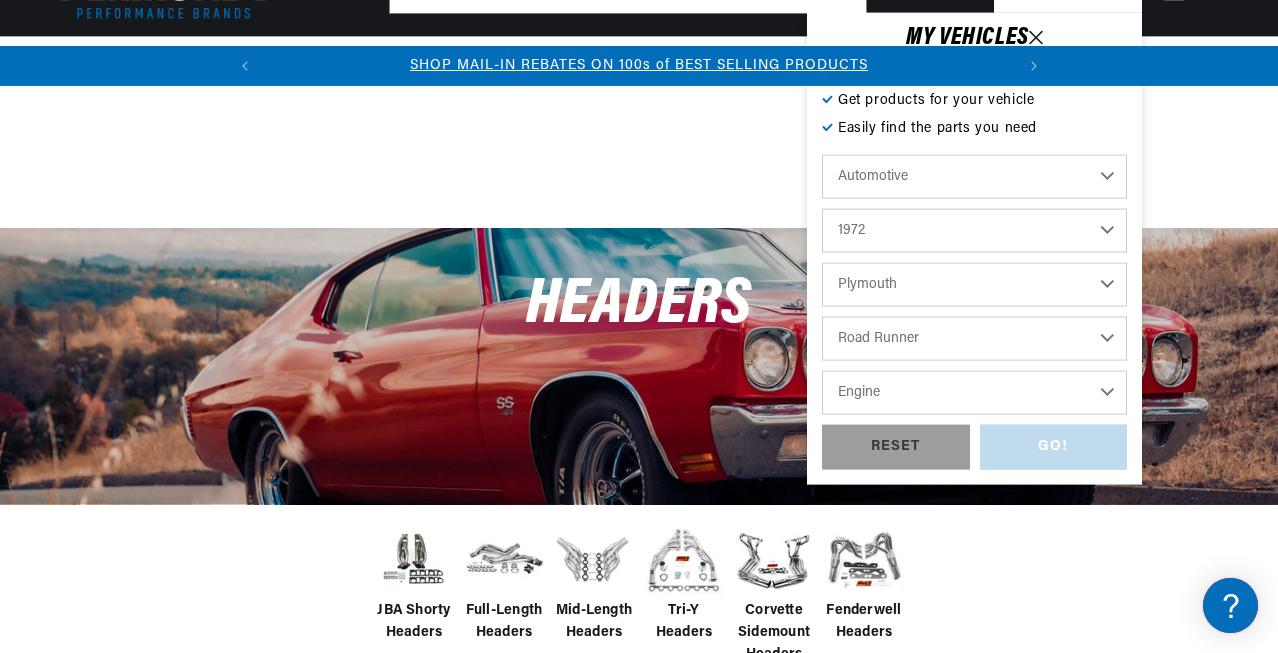 scroll, scrollTop: 100, scrollLeft: 0, axis: vertical 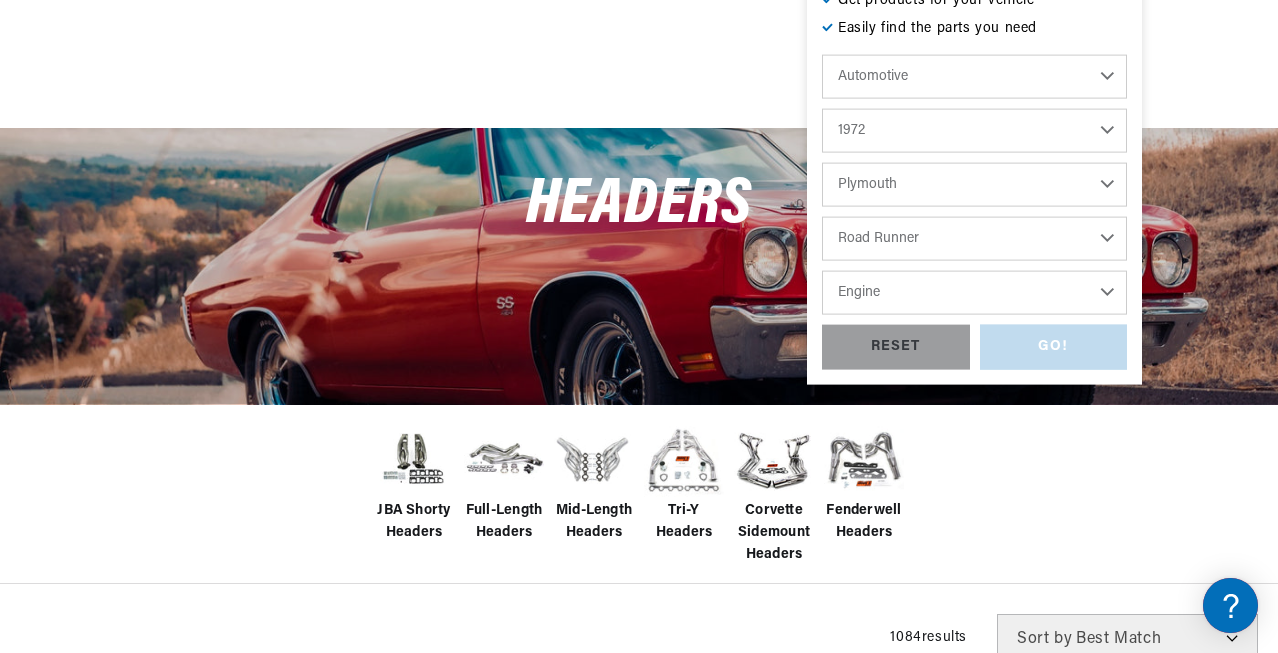 click on "Engine
318cid / 5.2L
340cid / 5.6L
400cid / 6.6L
440cid / 7.2L" at bounding box center (974, 293) 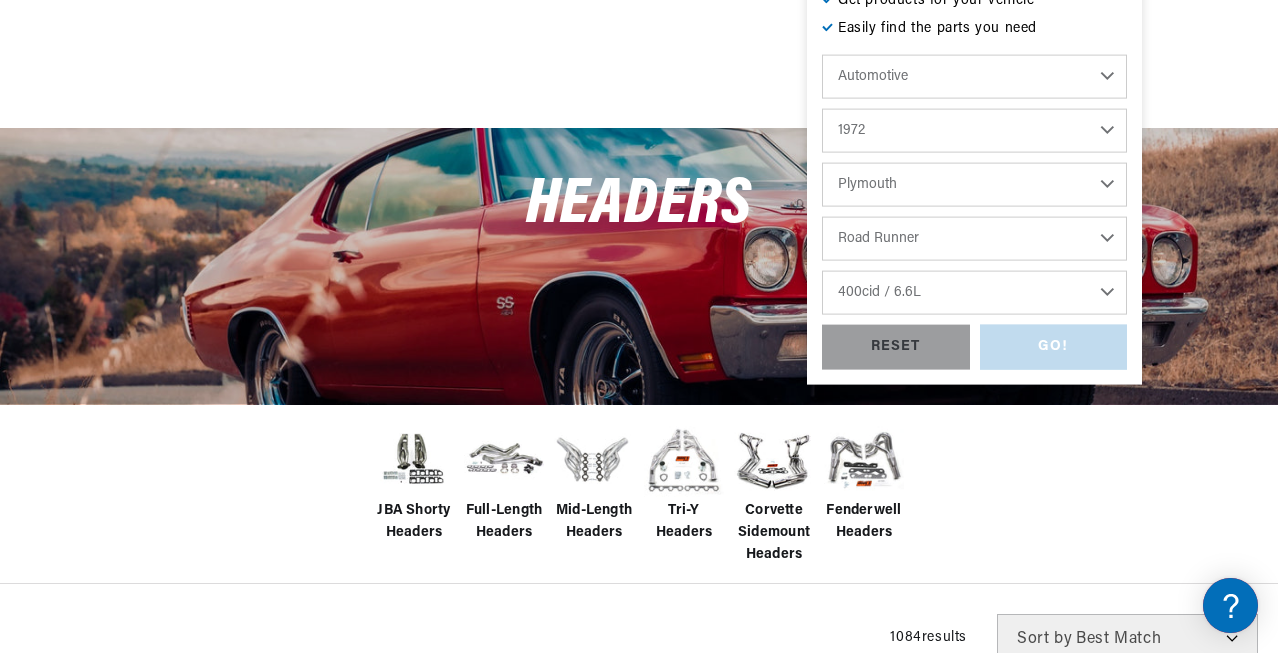 click on "Engine
318cid / 5.2L
340cid / 5.6L
400cid / 6.6L
440cid / 7.2L" at bounding box center [974, 293] 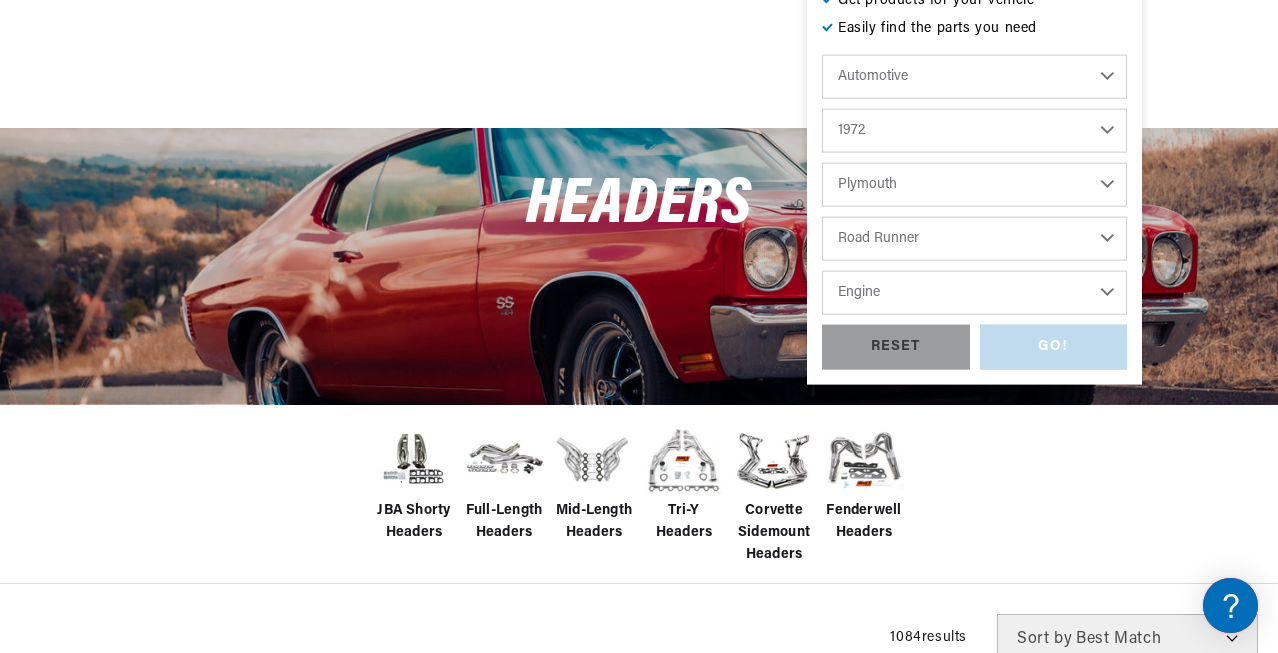 select on "400cid-6.6L" 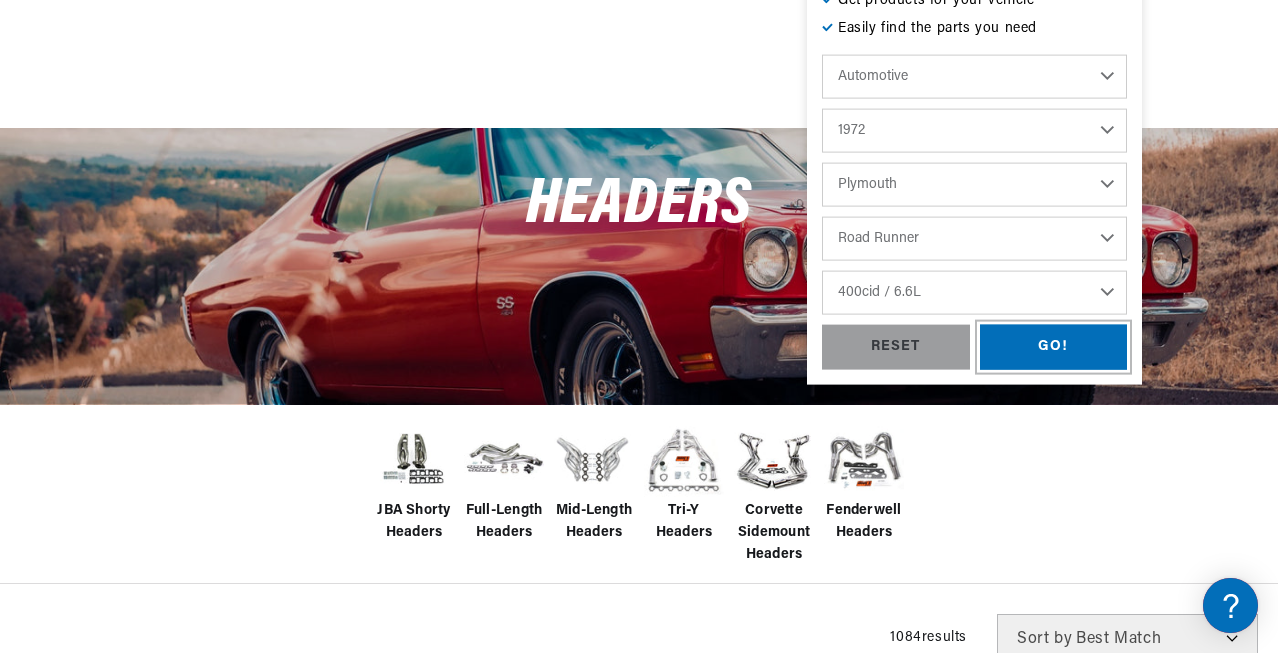 click on "GO!" at bounding box center (1054, 347) 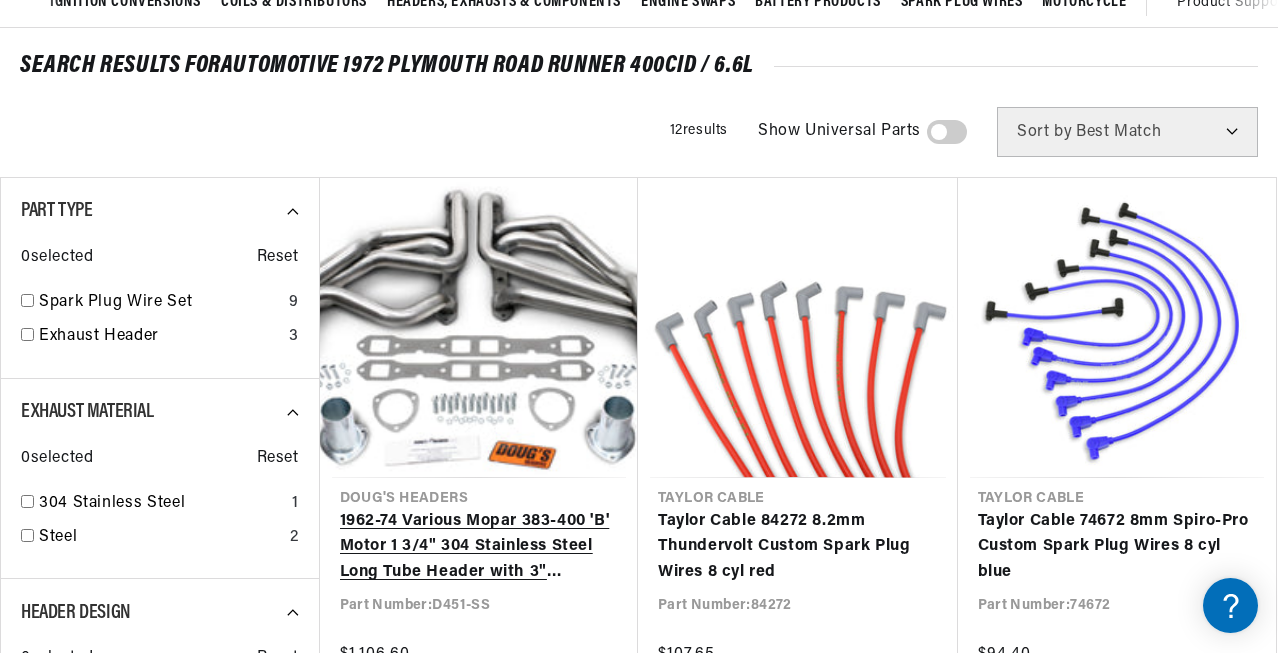 scroll, scrollTop: 200, scrollLeft: 0, axis: vertical 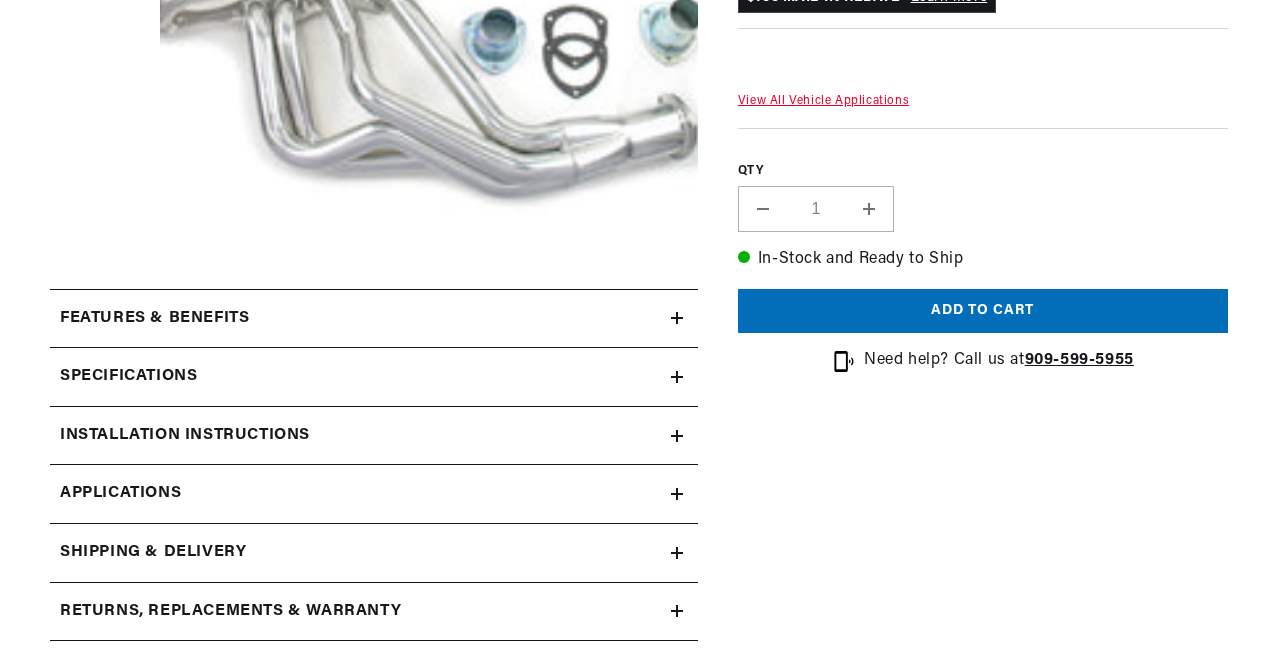 click on "Specifications" at bounding box center (154, 319) 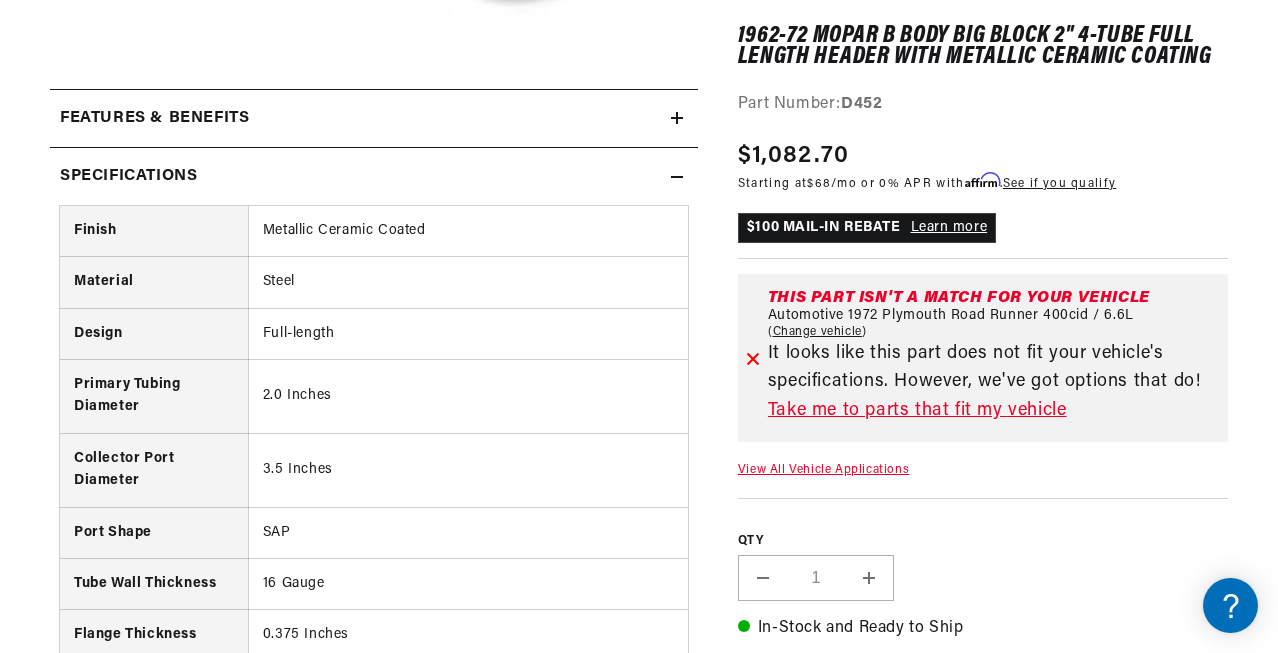 scroll, scrollTop: 1000, scrollLeft: 0, axis: vertical 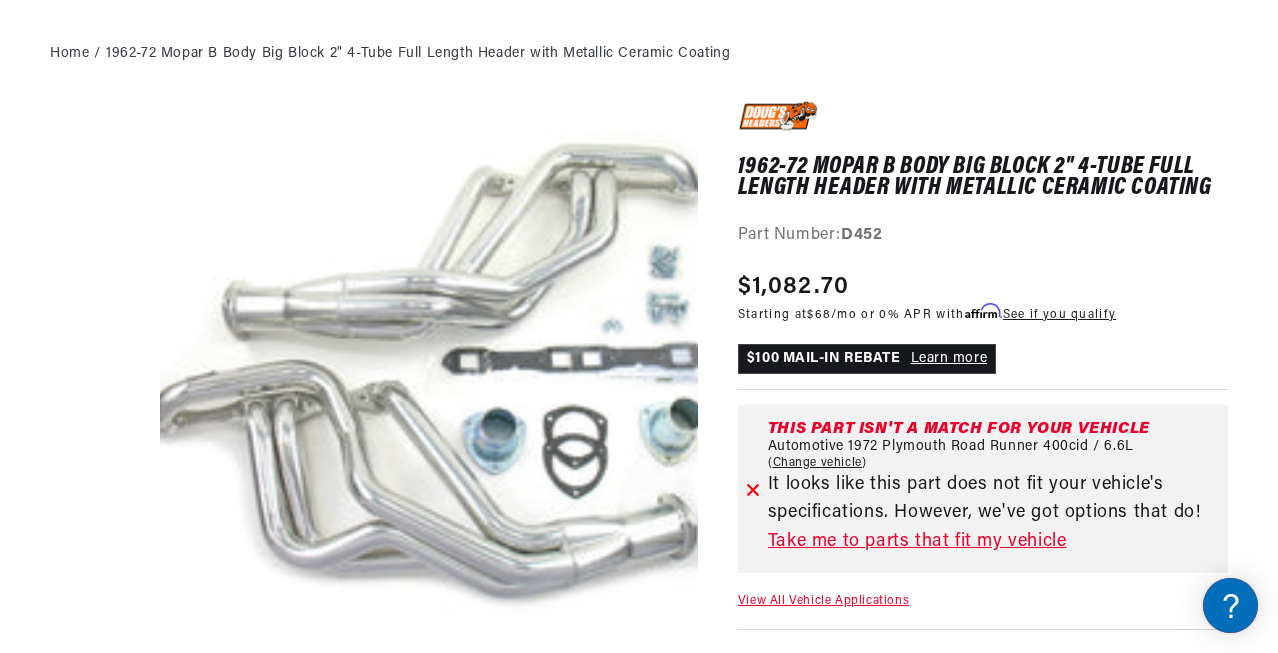 click on "D452" at bounding box center (861, 235) 